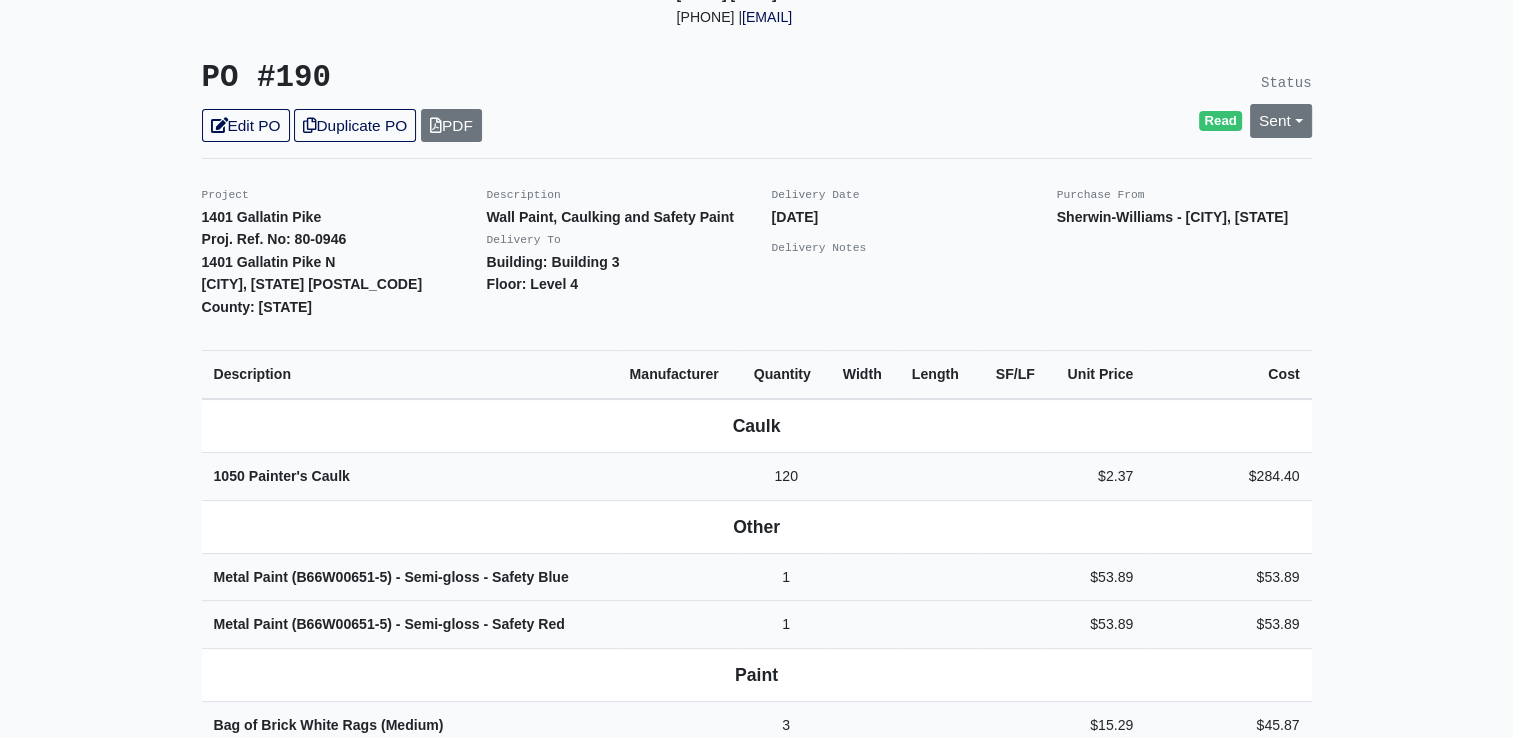scroll, scrollTop: 0, scrollLeft: 0, axis: both 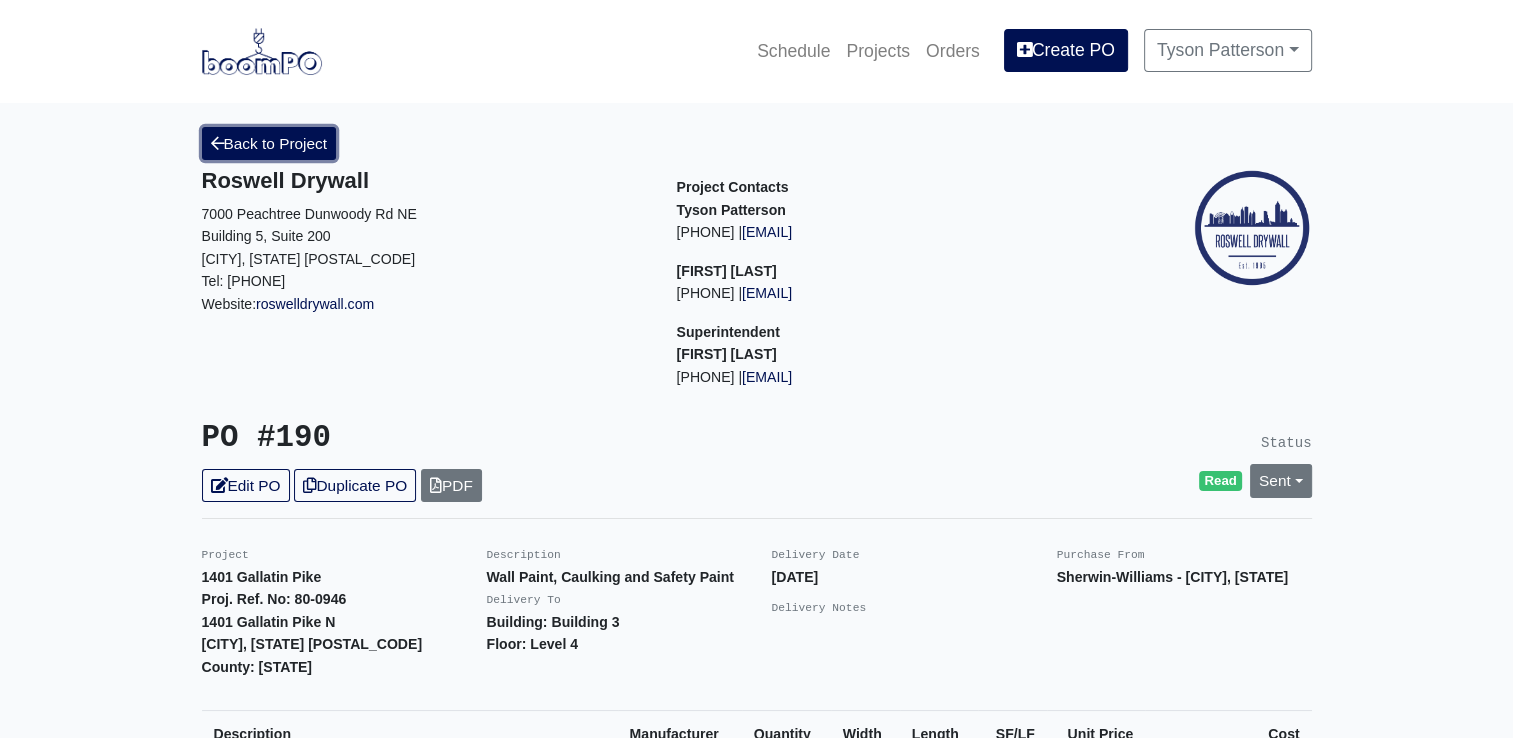 click on "Back to Project" at bounding box center (269, 143) 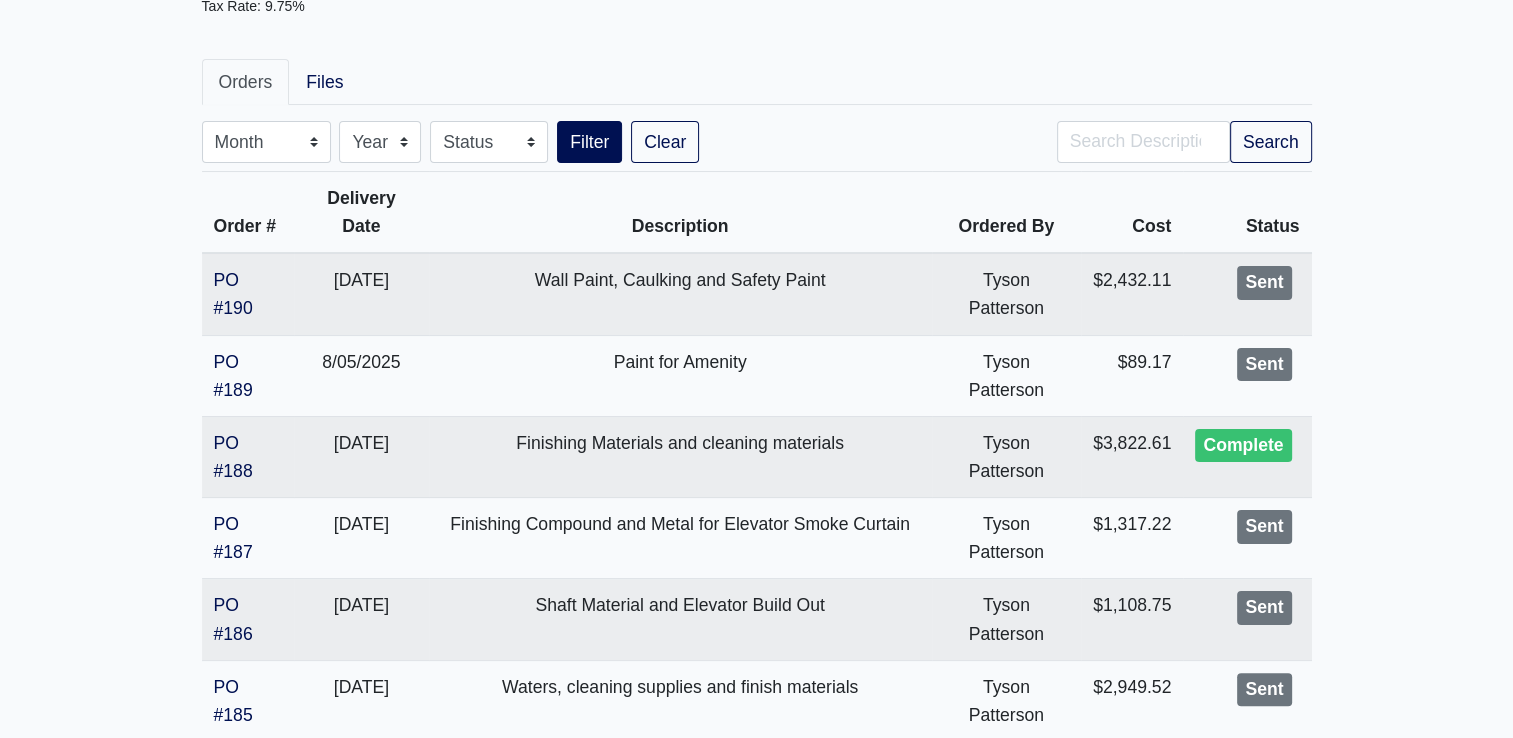 scroll, scrollTop: 304, scrollLeft: 0, axis: vertical 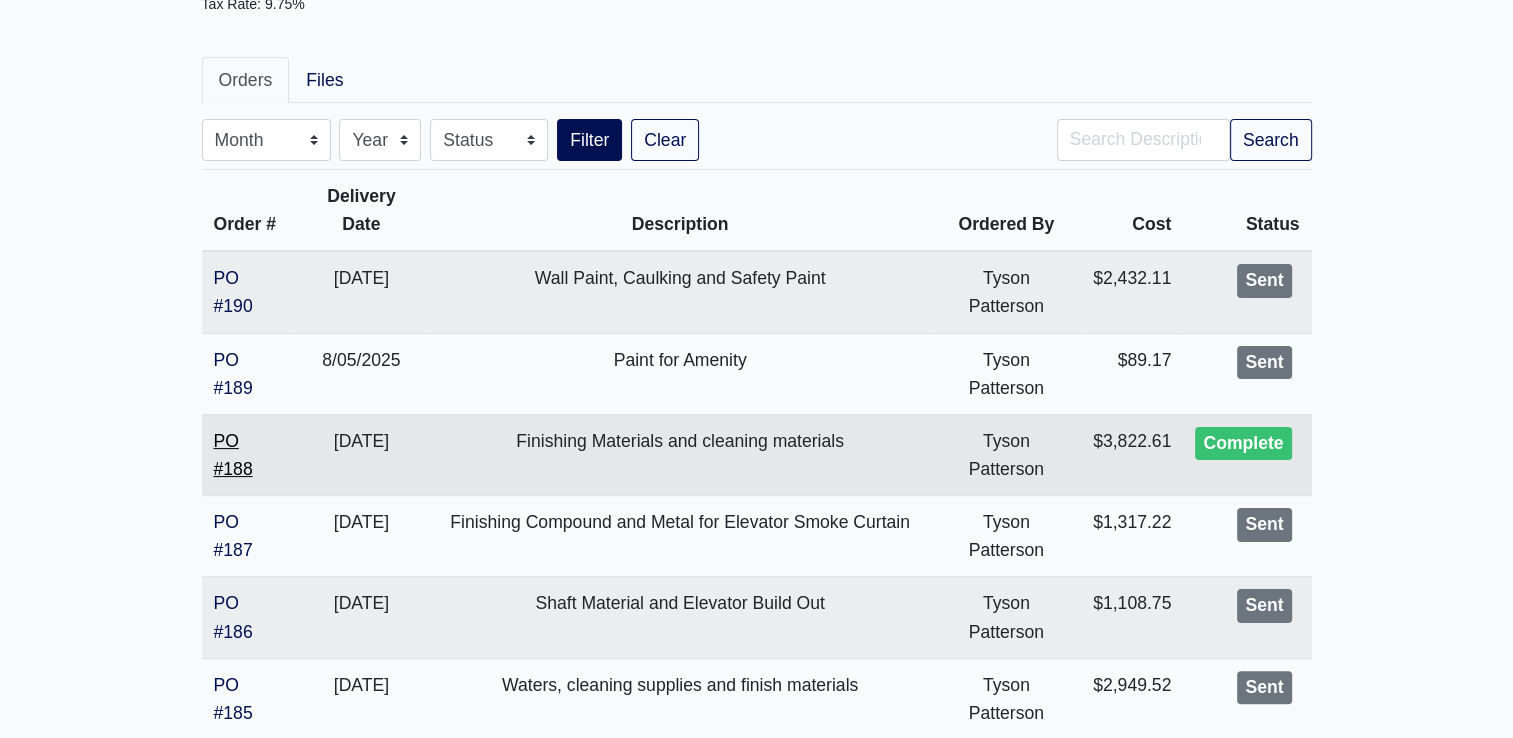 click on "PO #188" at bounding box center (233, 455) 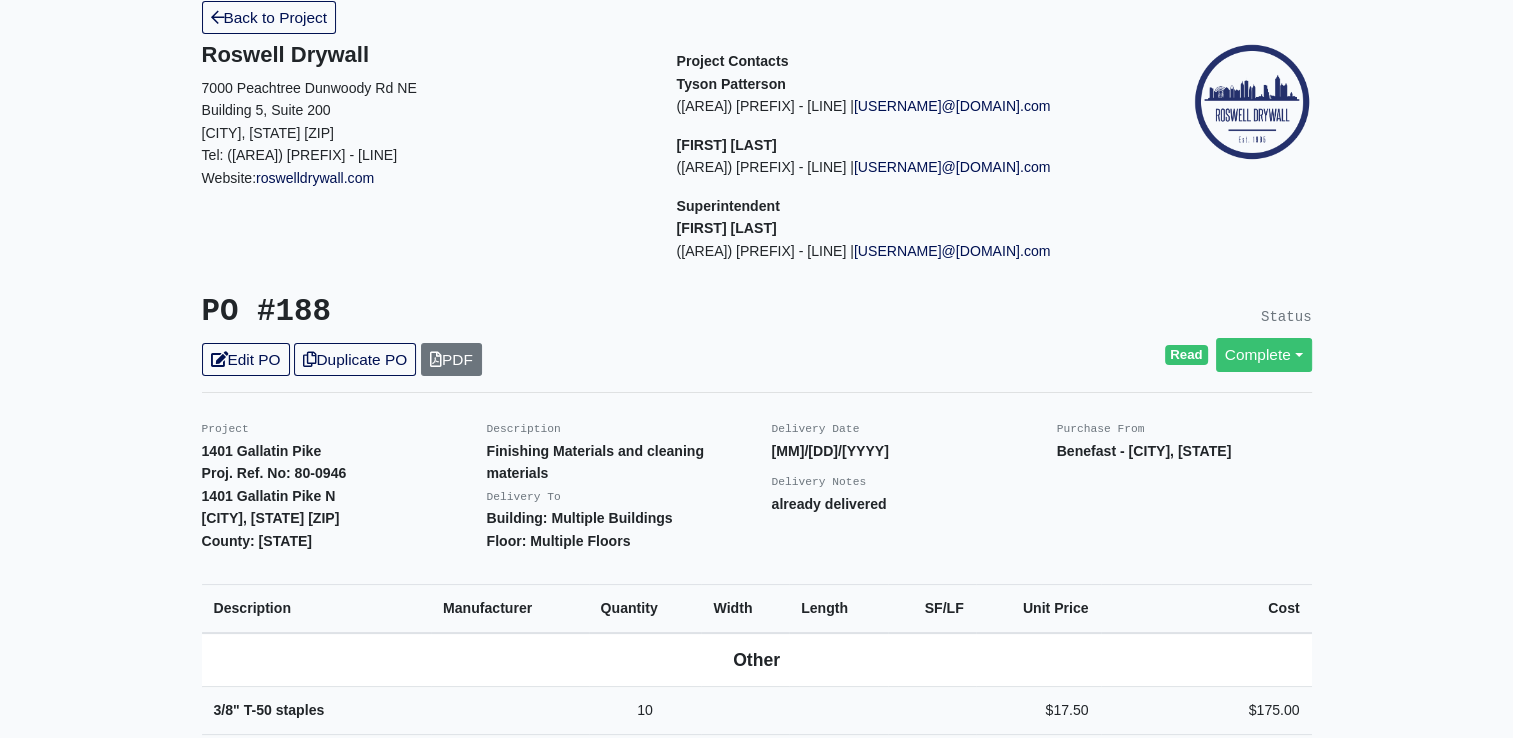 scroll, scrollTop: 0, scrollLeft: 0, axis: both 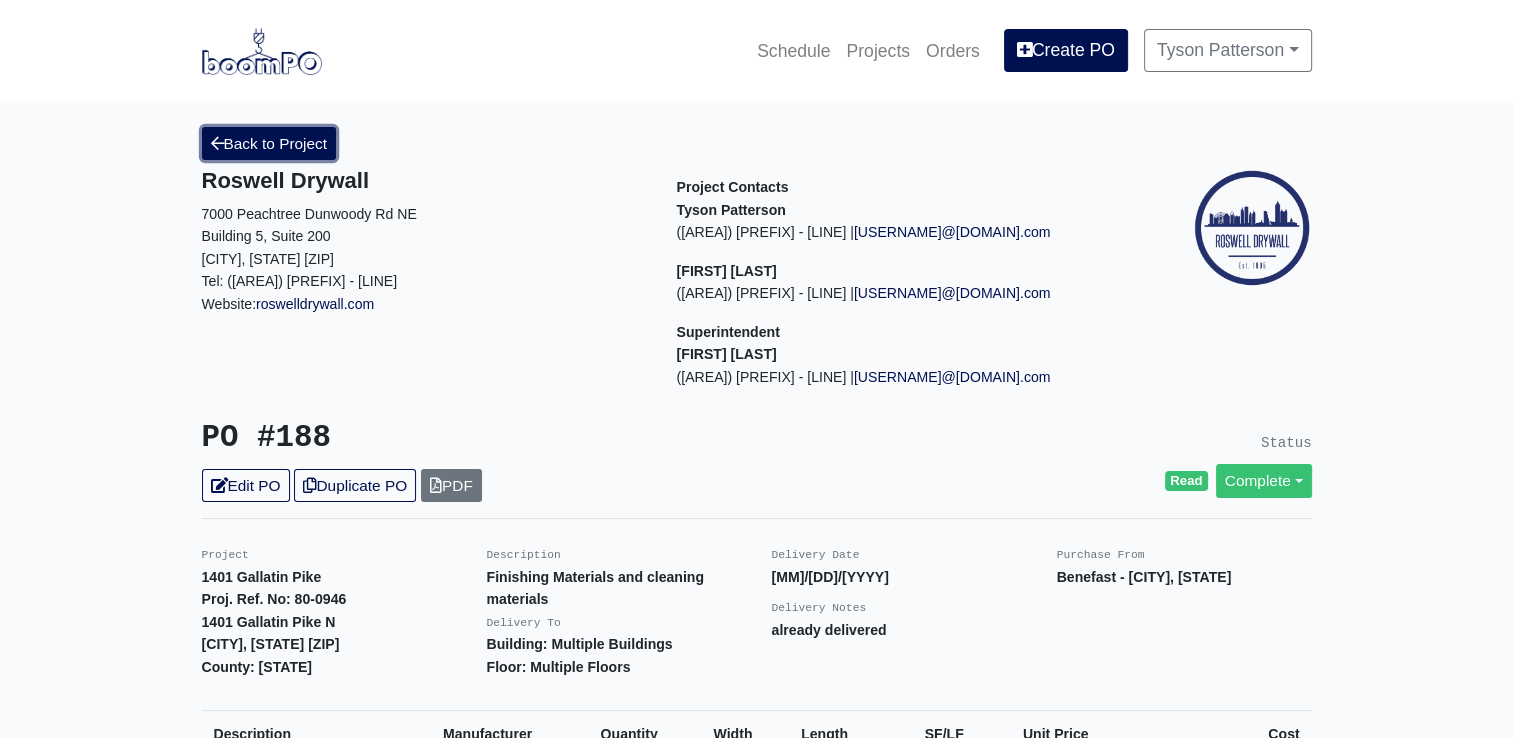 click on "Back to Project" at bounding box center [269, 143] 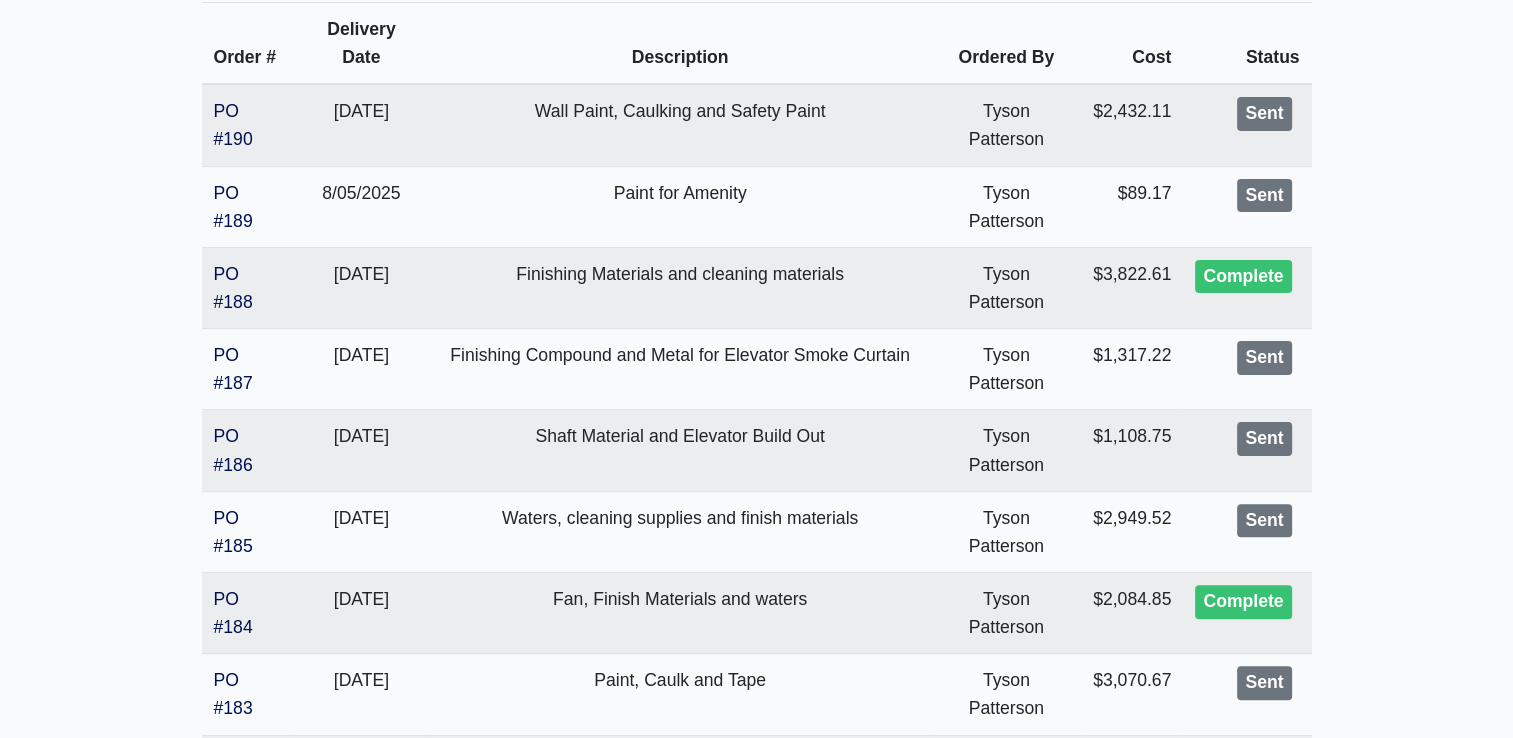 scroll, scrollTop: 476, scrollLeft: 0, axis: vertical 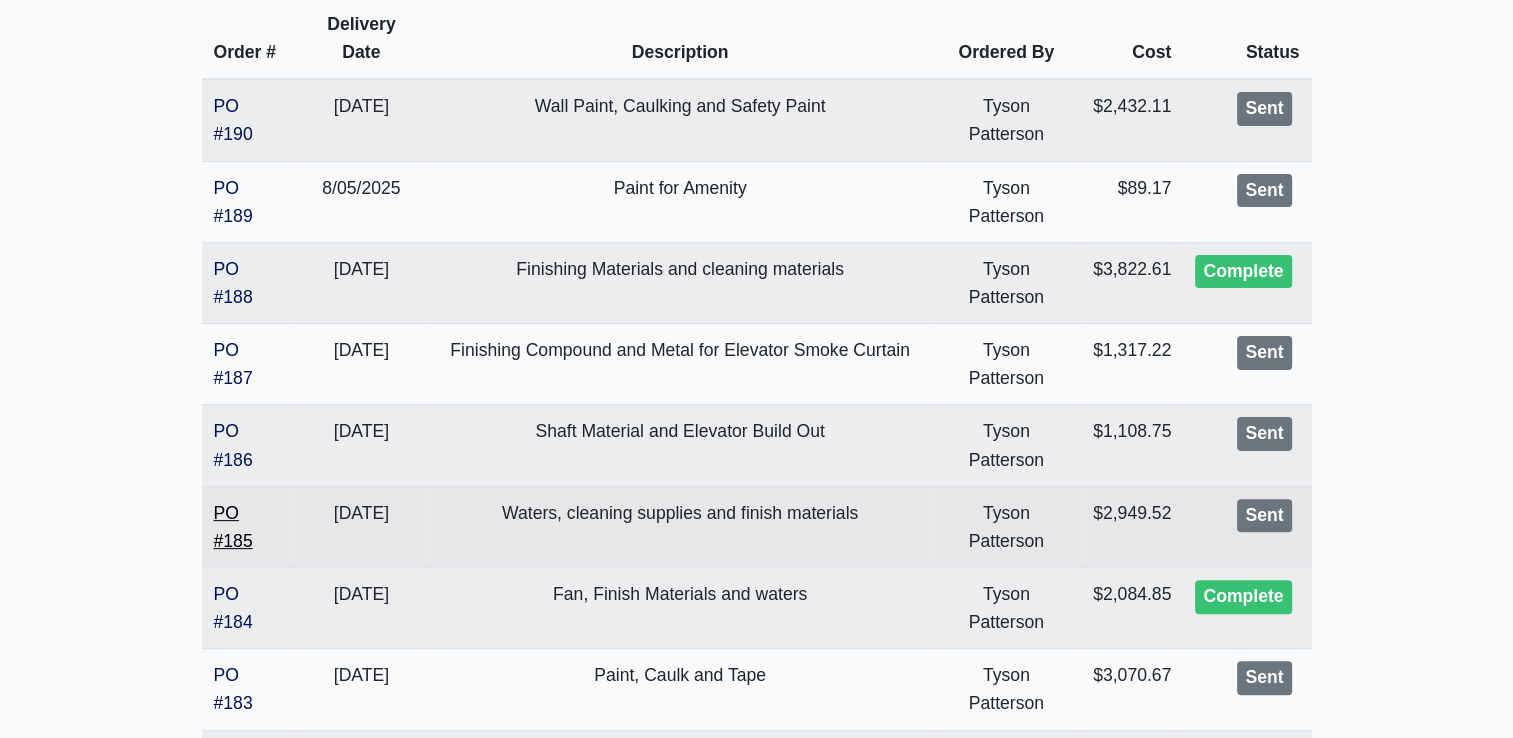 click on "PO #185" at bounding box center [233, 527] 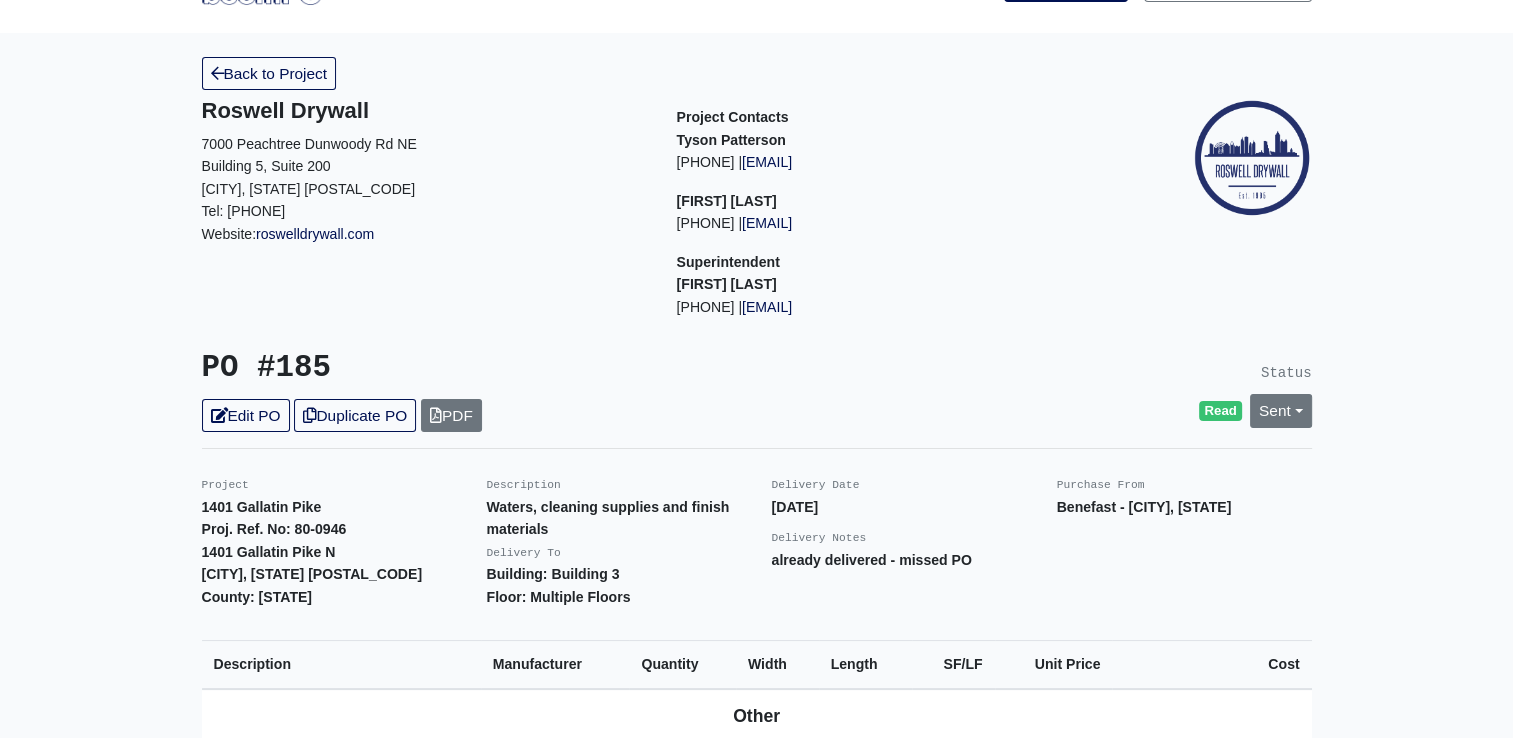 scroll, scrollTop: 0, scrollLeft: 0, axis: both 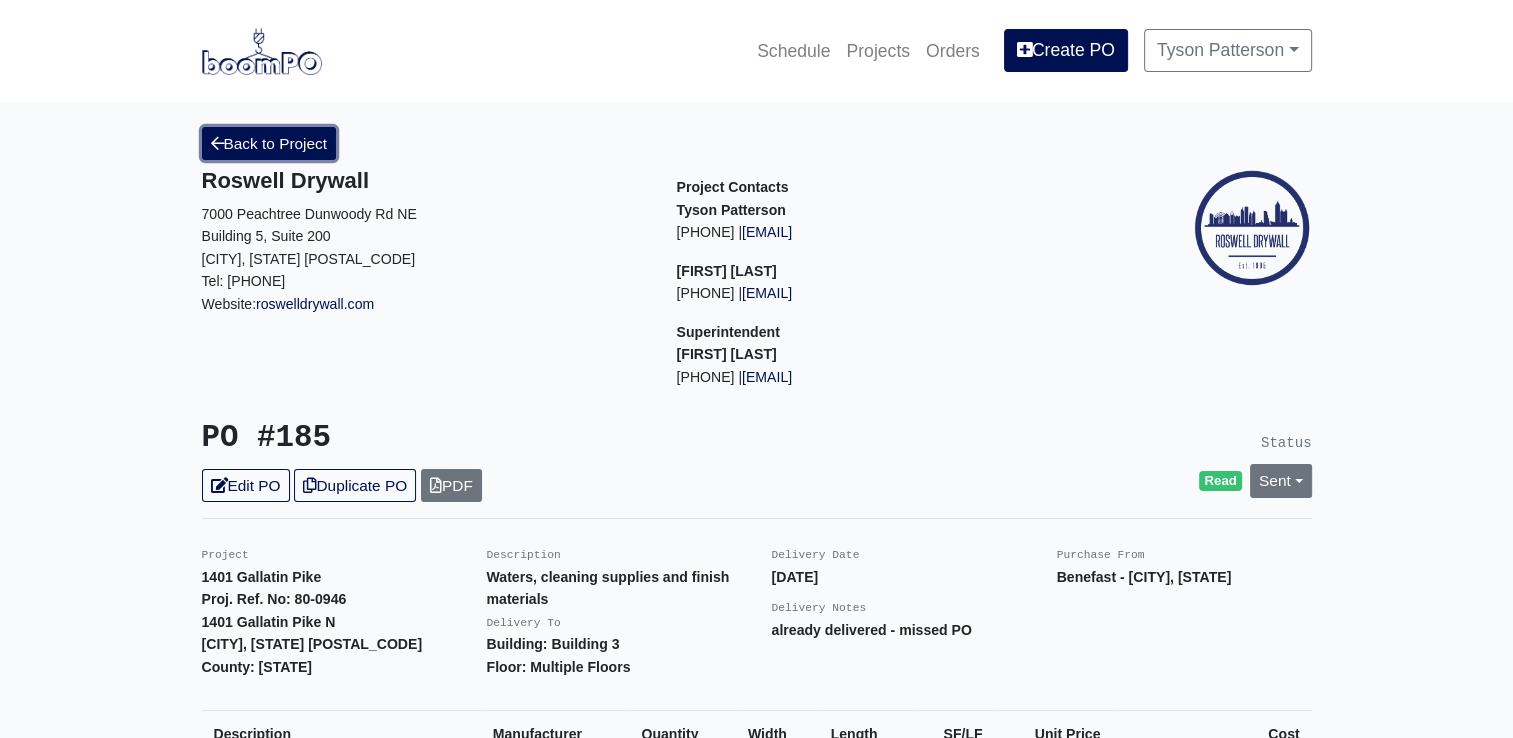 click on "Back to Project" at bounding box center [269, 143] 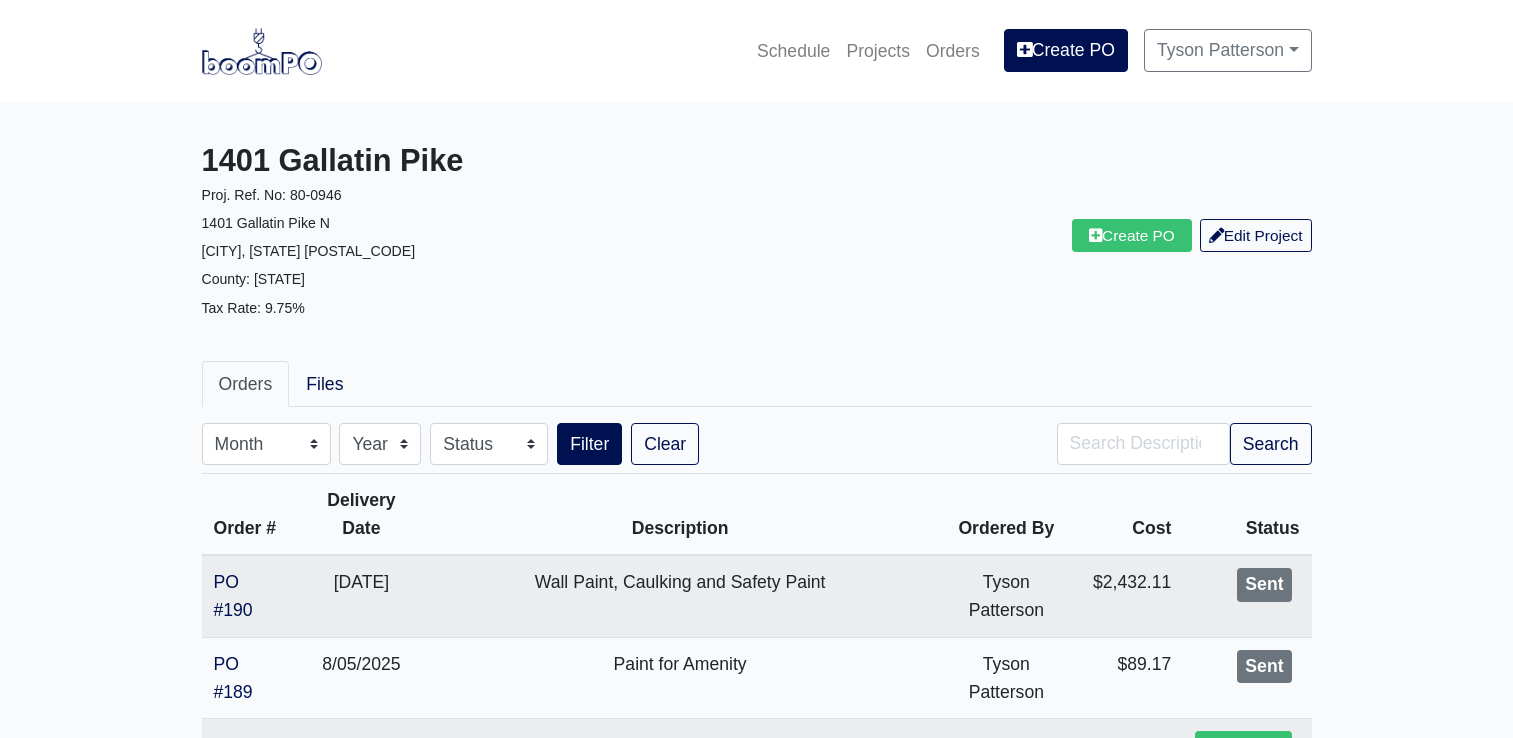 scroll, scrollTop: 0, scrollLeft: 0, axis: both 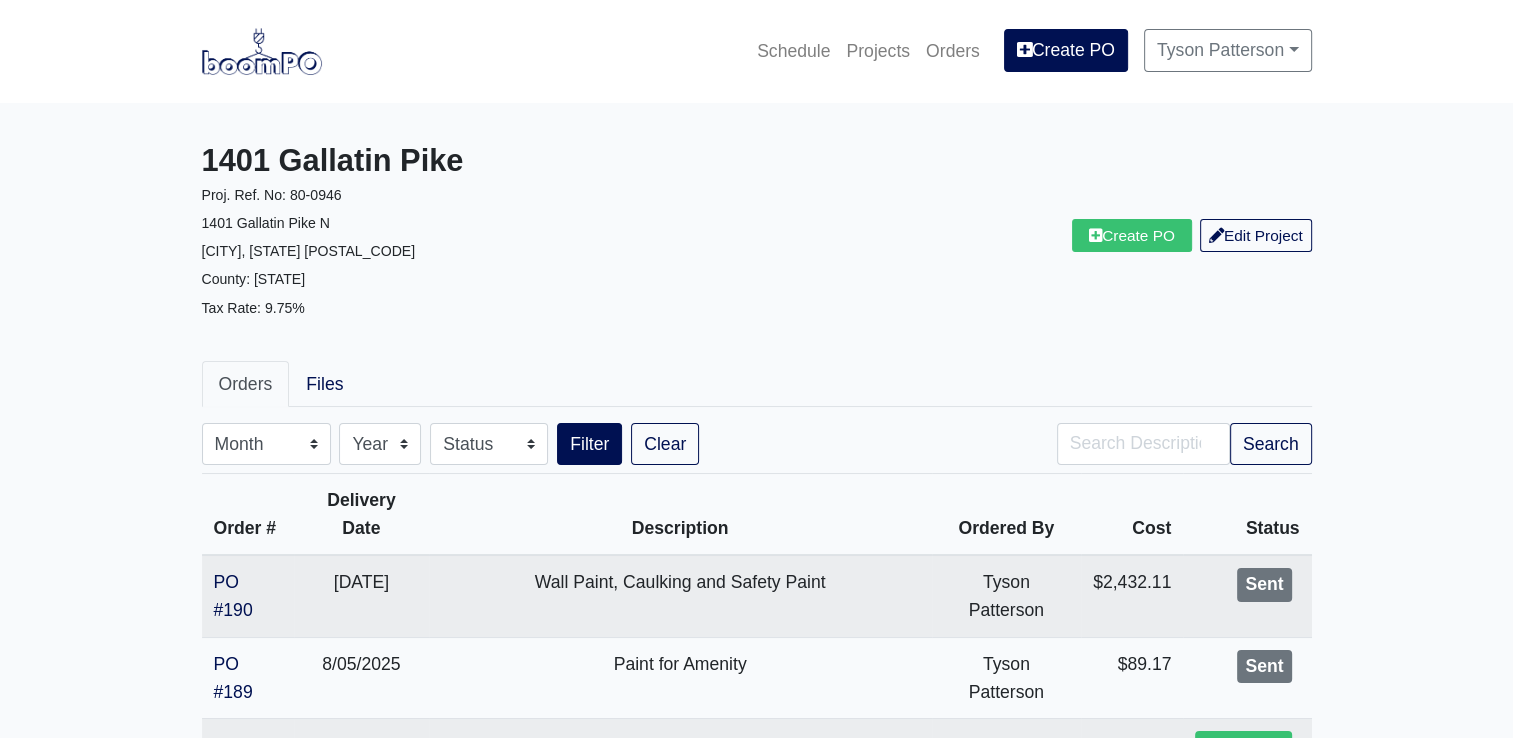 click at bounding box center [262, 51] 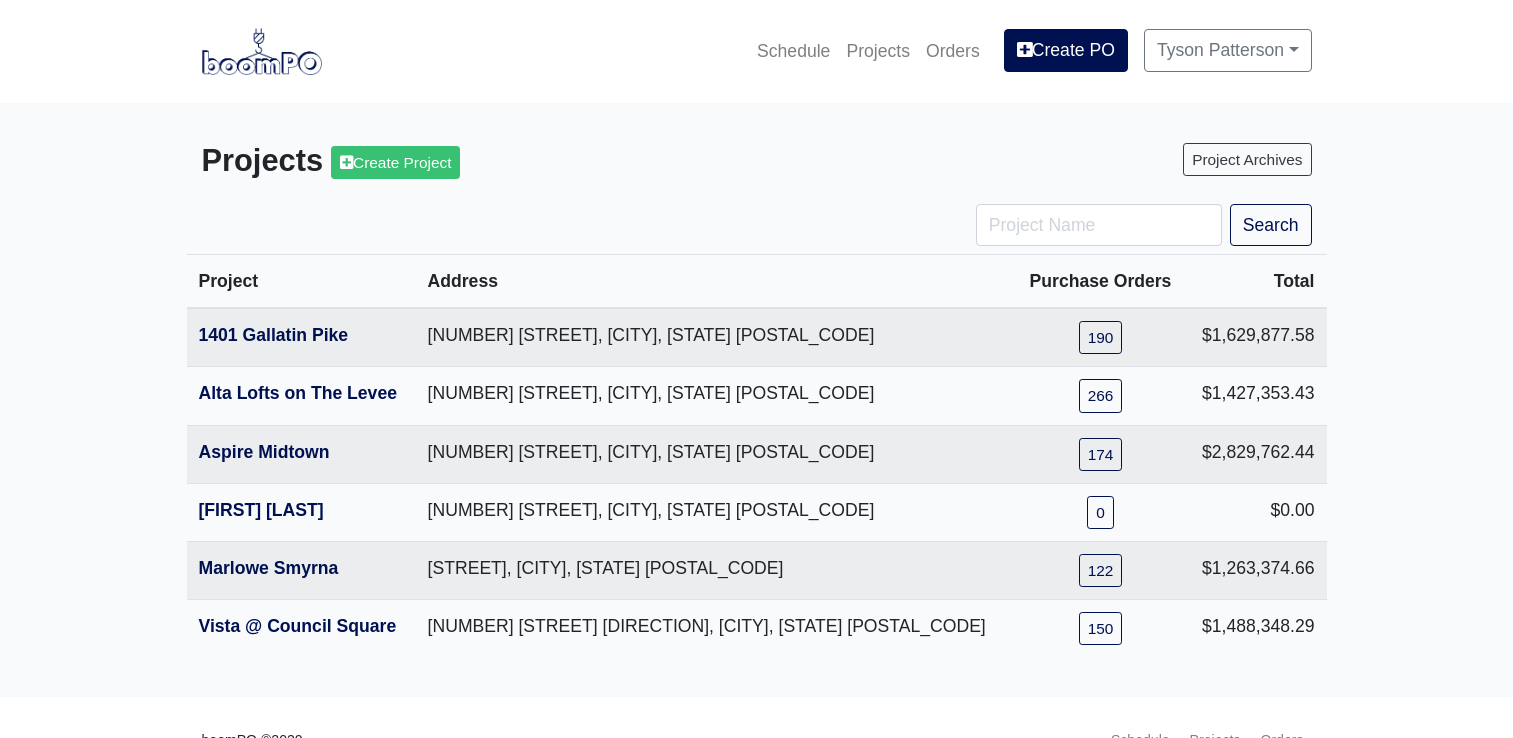scroll, scrollTop: 0, scrollLeft: 0, axis: both 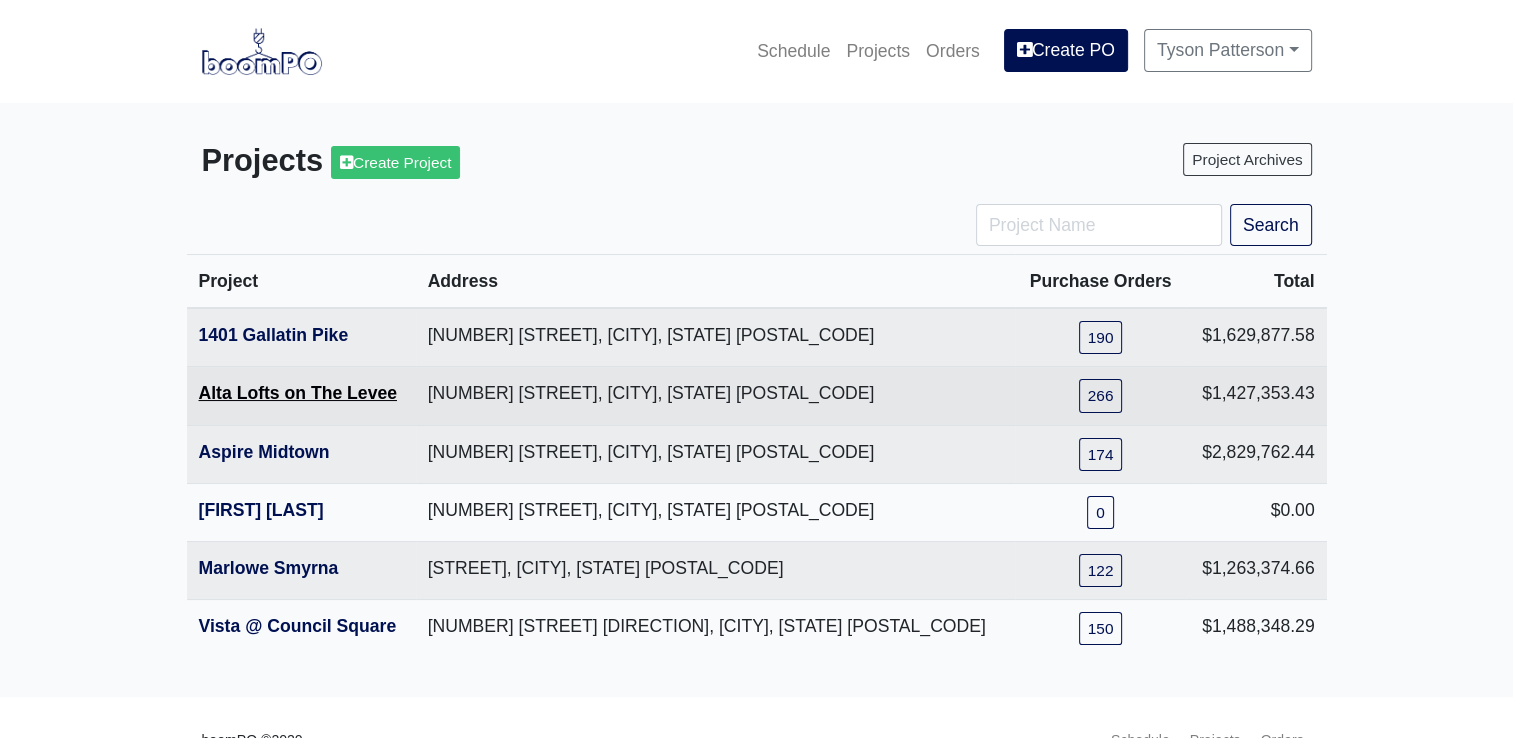 click on "Alta Lofts on The Levee" at bounding box center (298, 393) 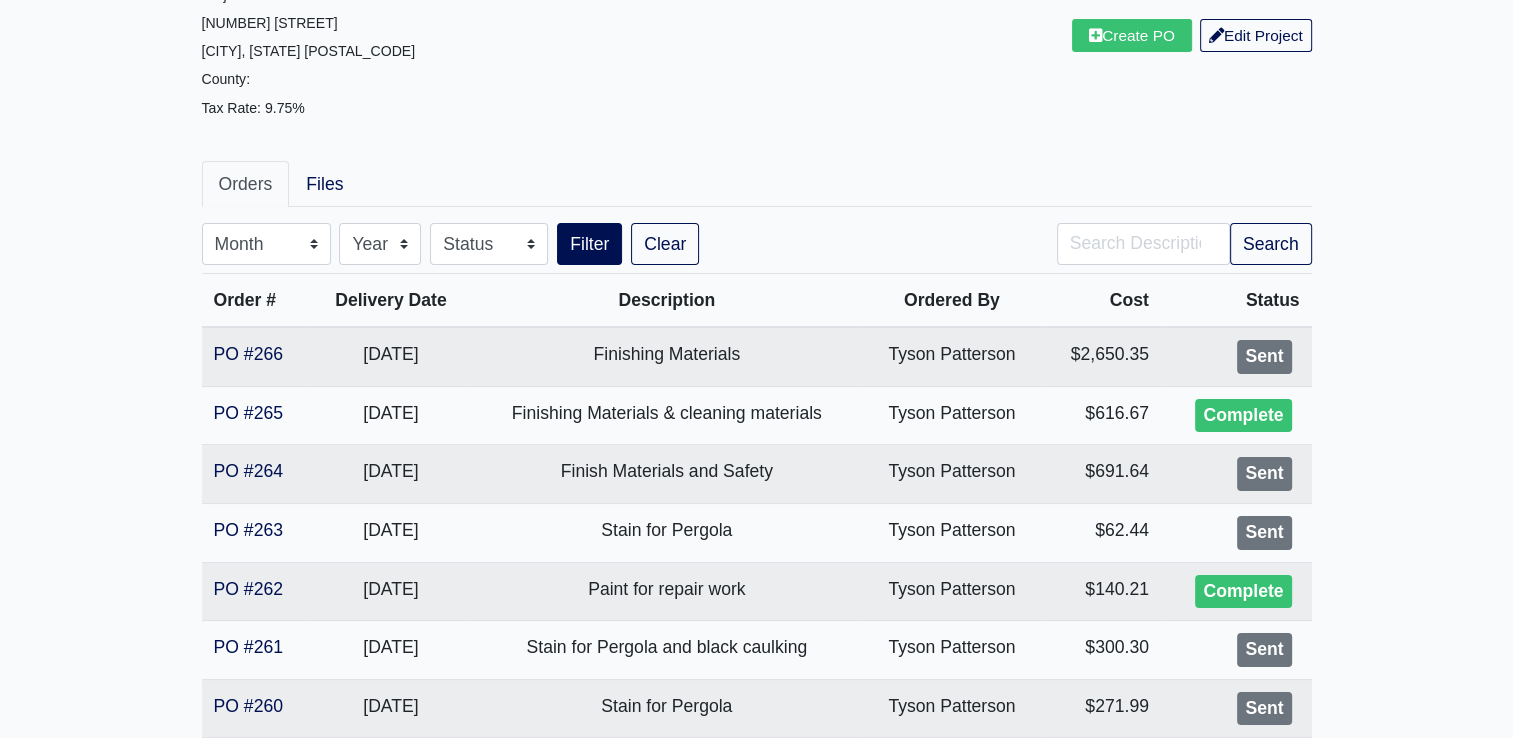 scroll, scrollTop: 214, scrollLeft: 0, axis: vertical 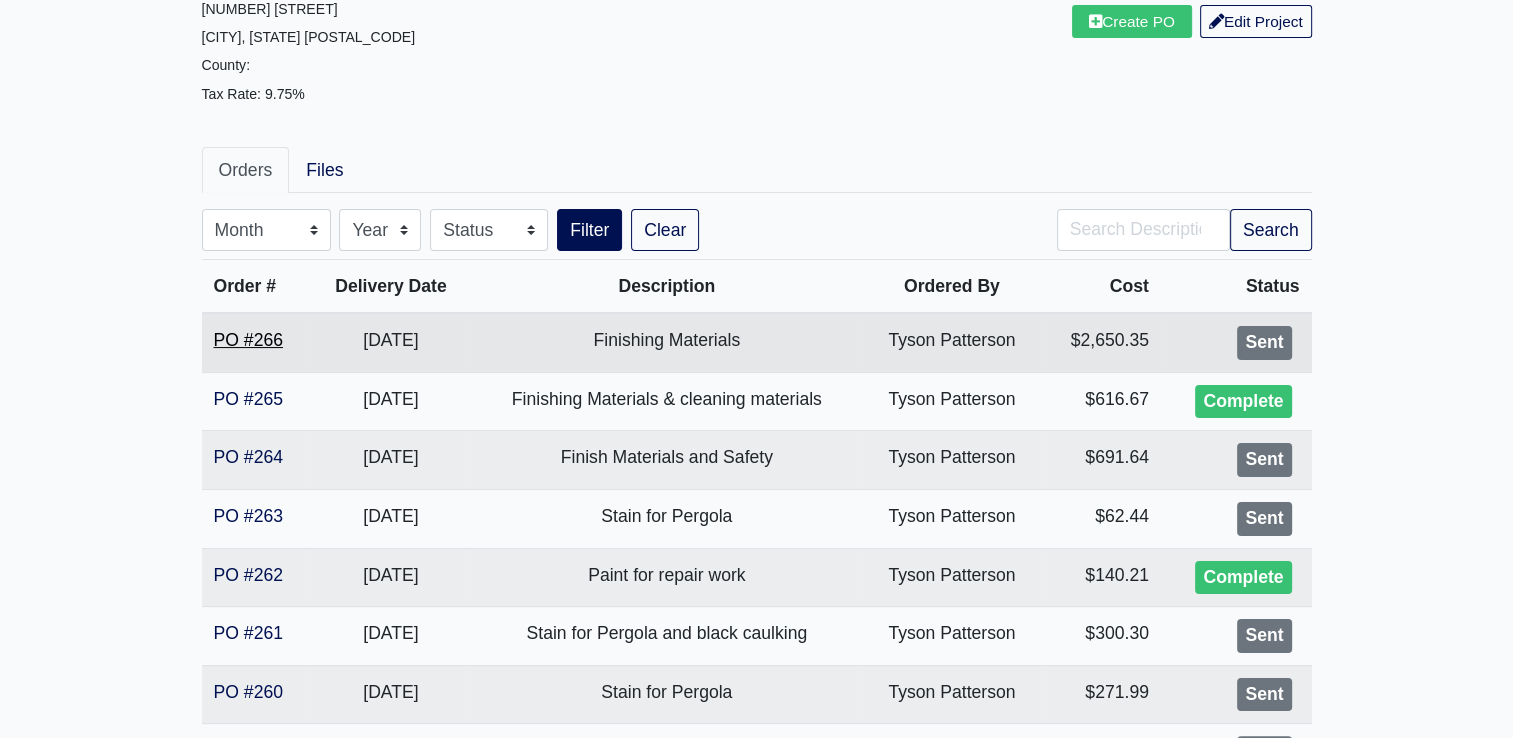 click on "PO #266" at bounding box center [248, 340] 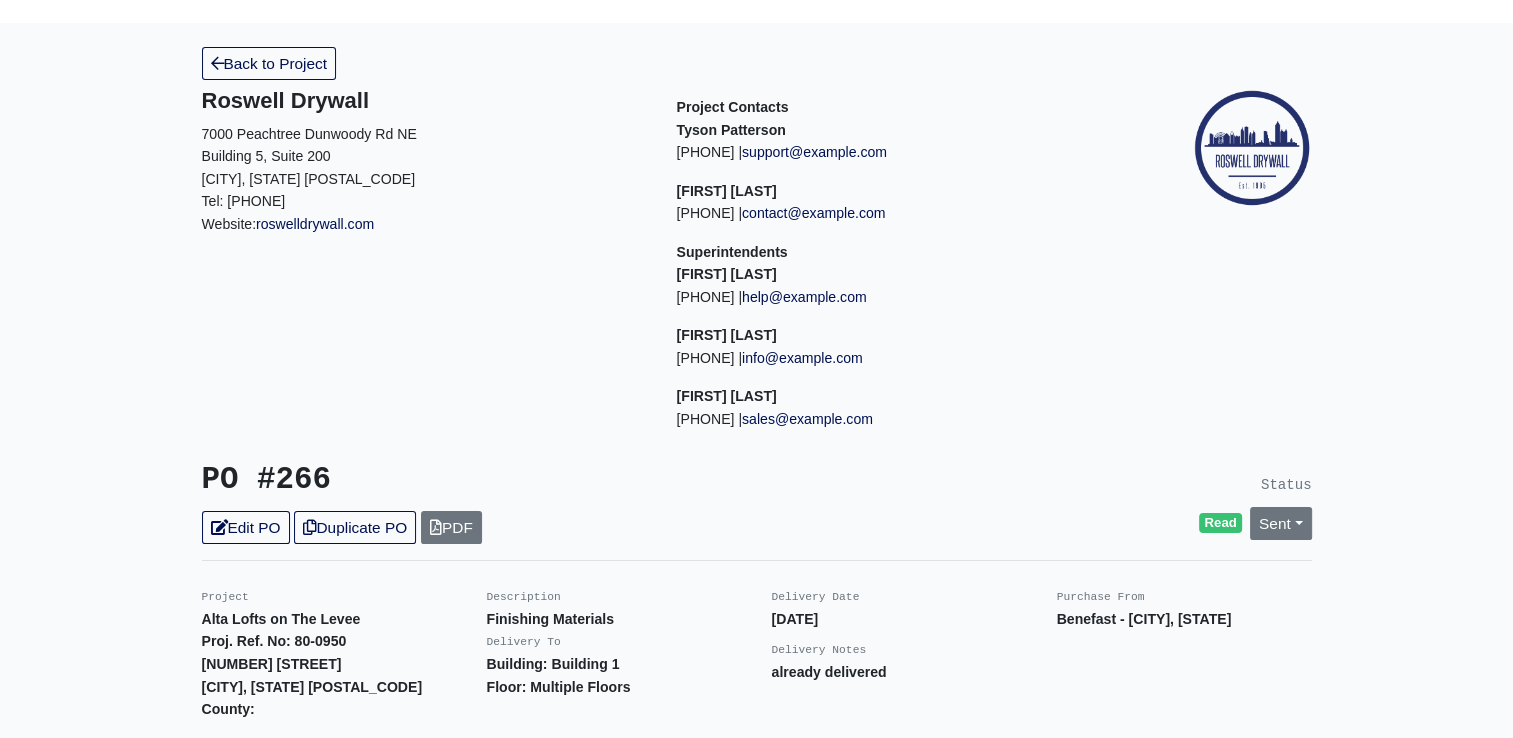 scroll, scrollTop: 0, scrollLeft: 0, axis: both 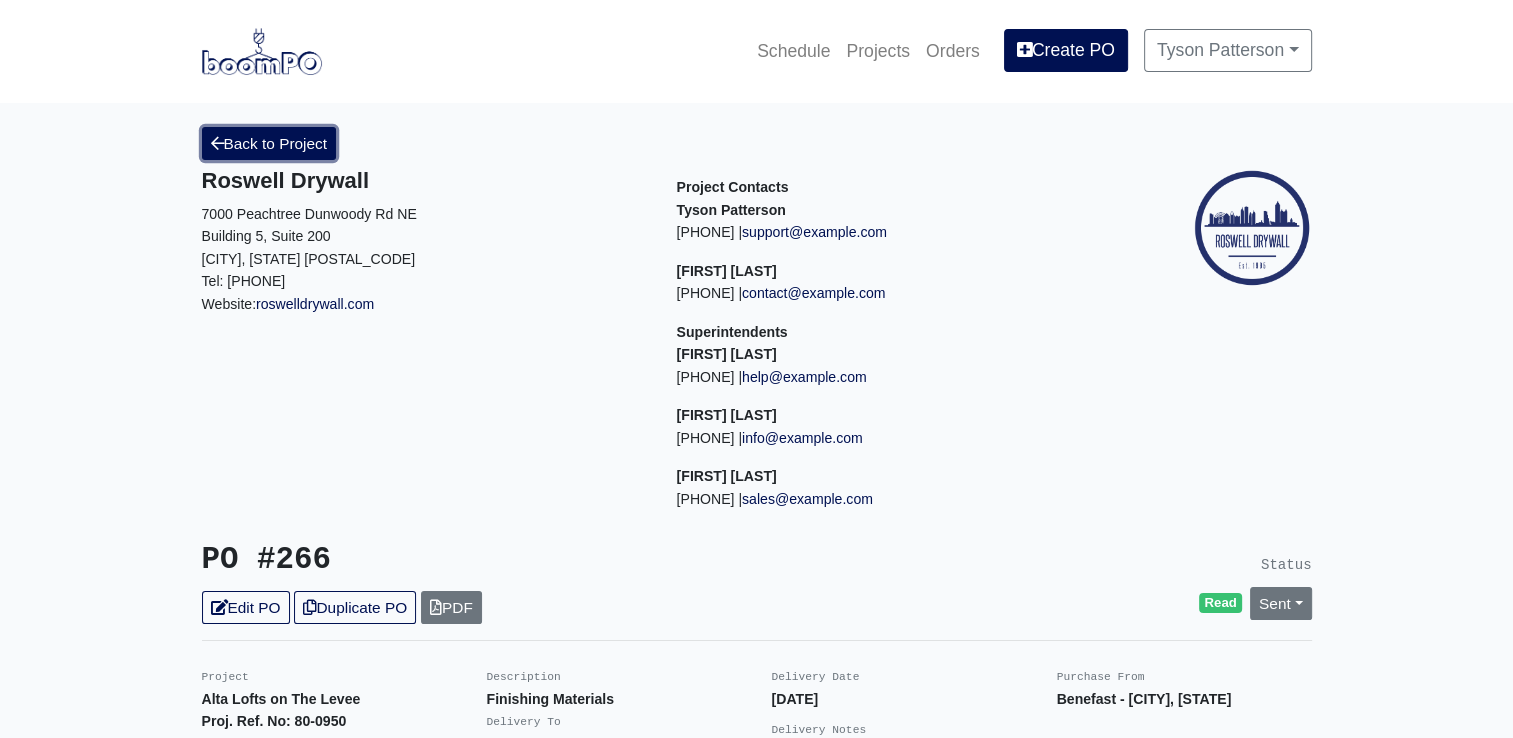 click on "Back to Project" at bounding box center (269, 143) 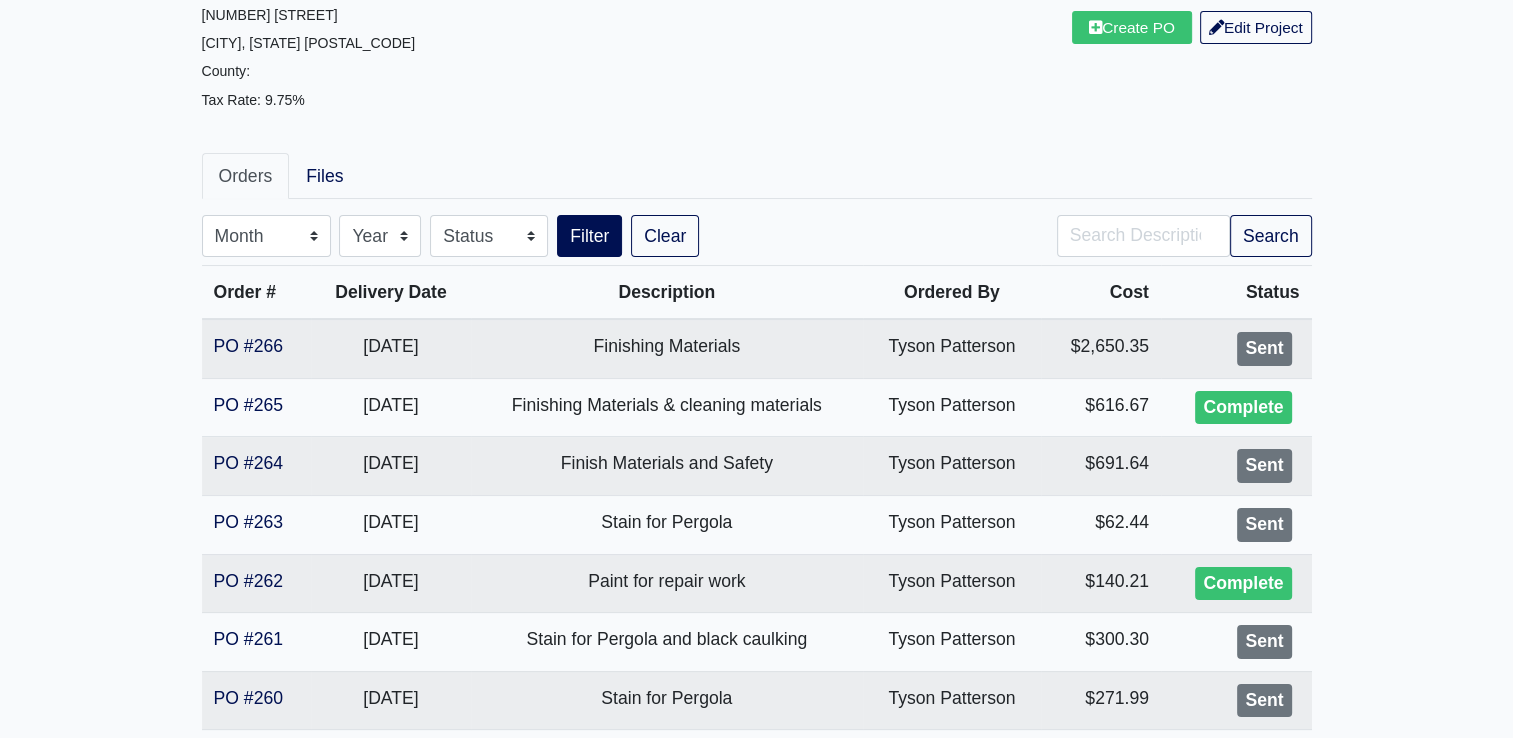 scroll, scrollTop: 220, scrollLeft: 0, axis: vertical 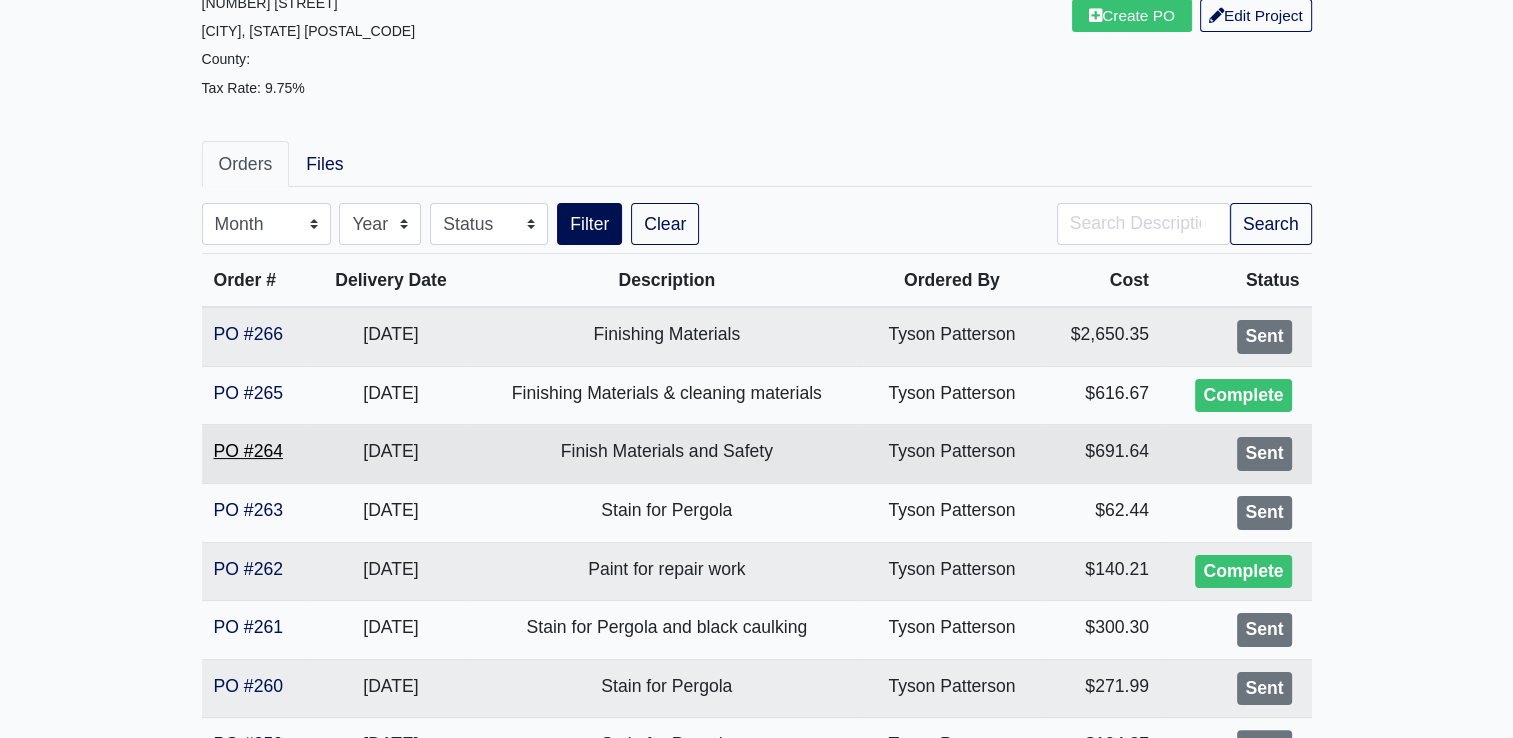 click on "PO #264" at bounding box center (248, 451) 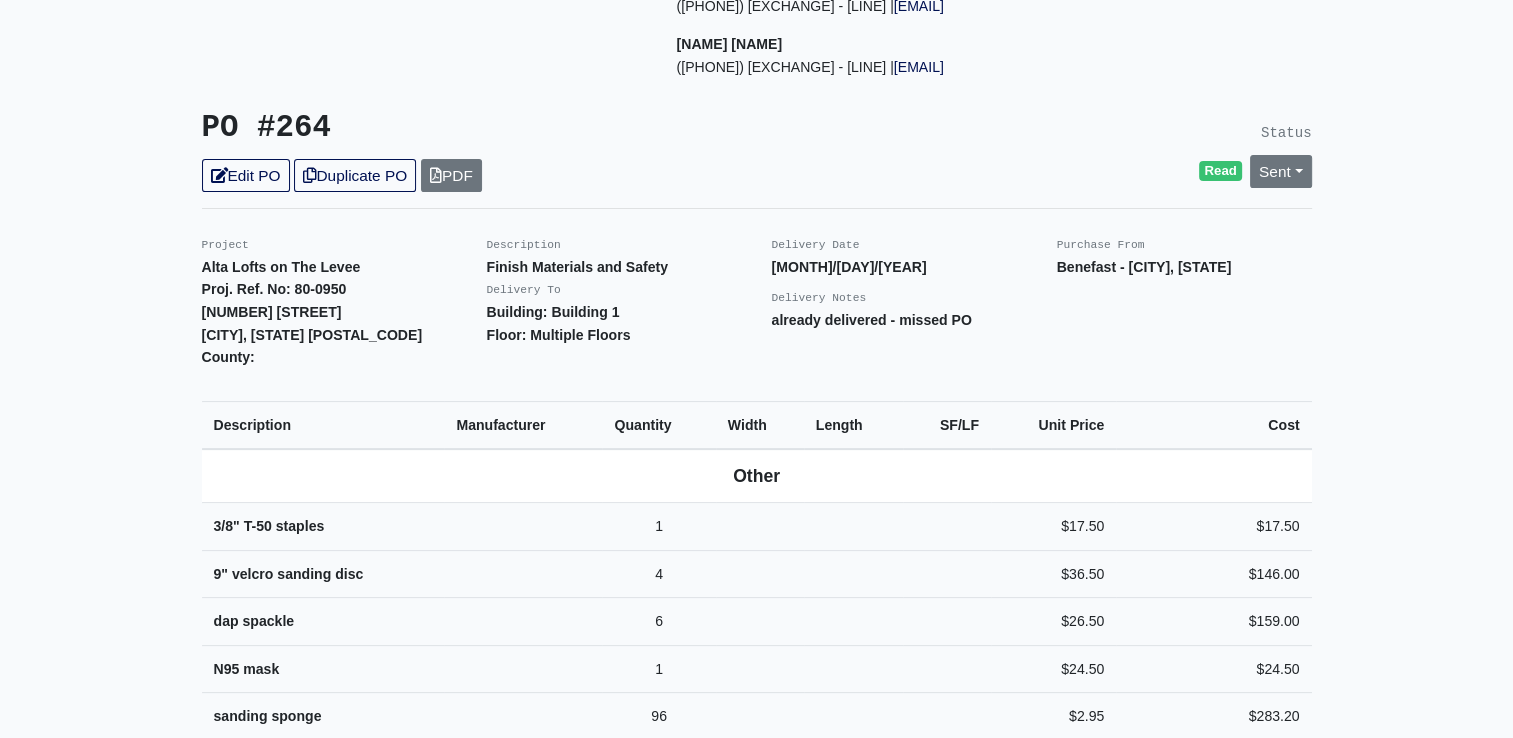 scroll, scrollTop: 0, scrollLeft: 0, axis: both 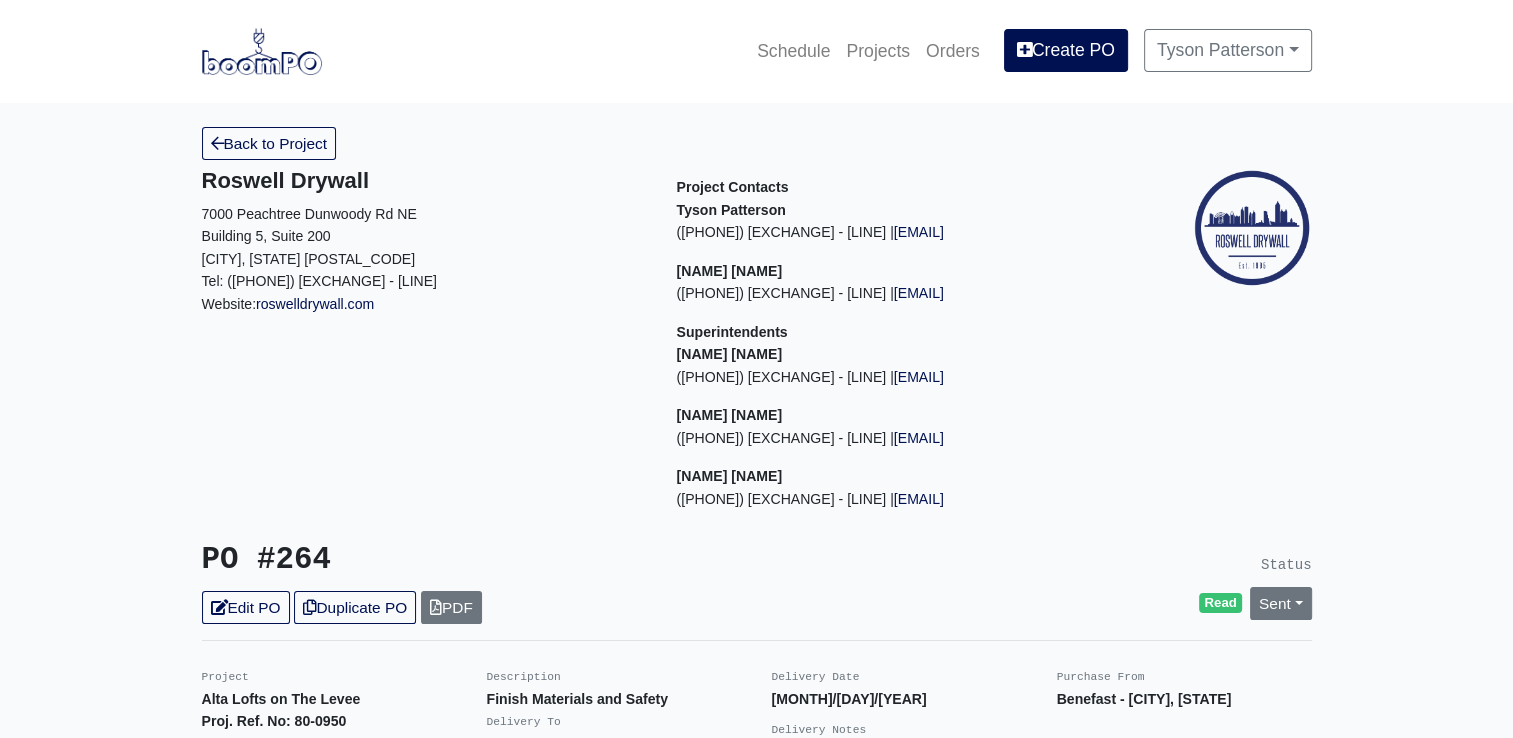 click at bounding box center [262, 51] 